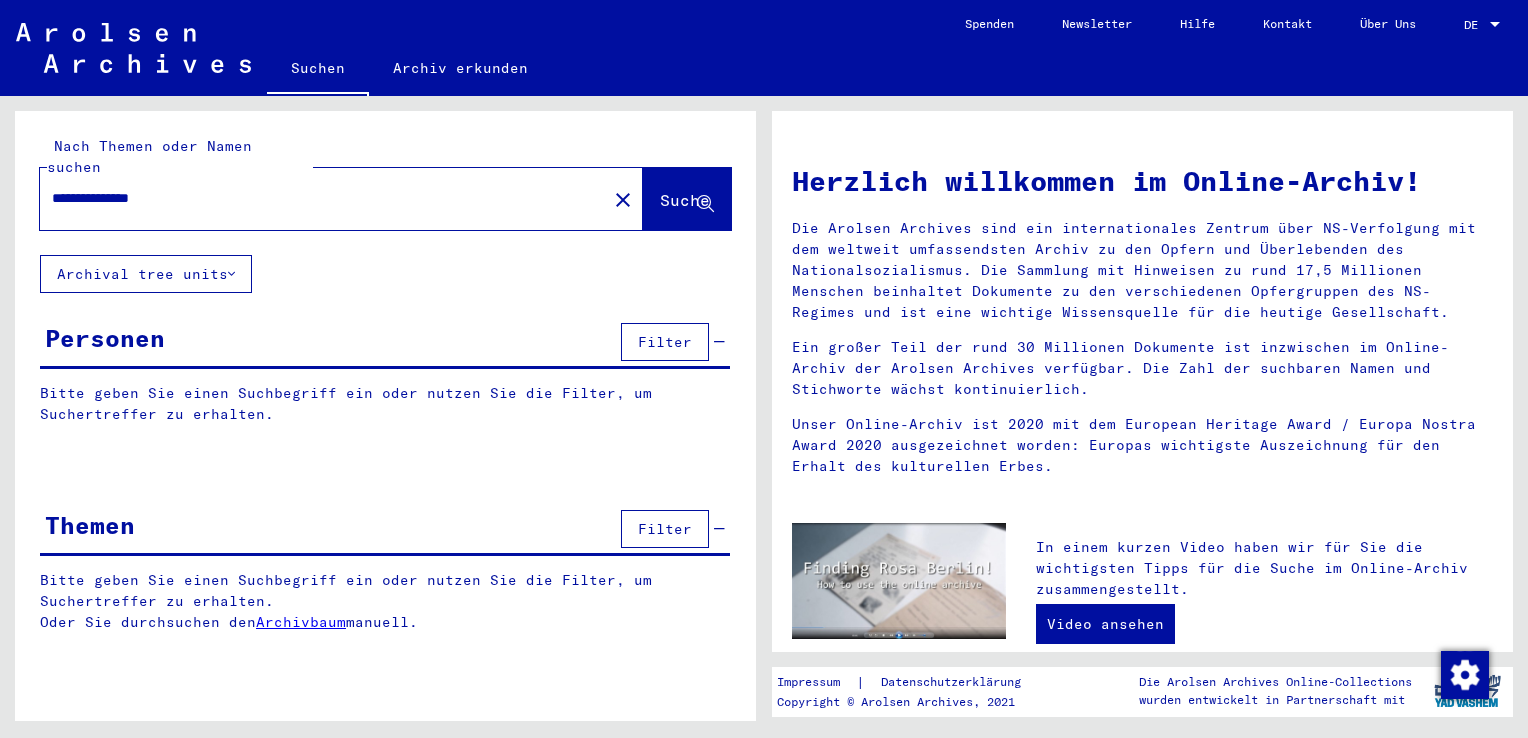 scroll, scrollTop: 0, scrollLeft: 0, axis: both 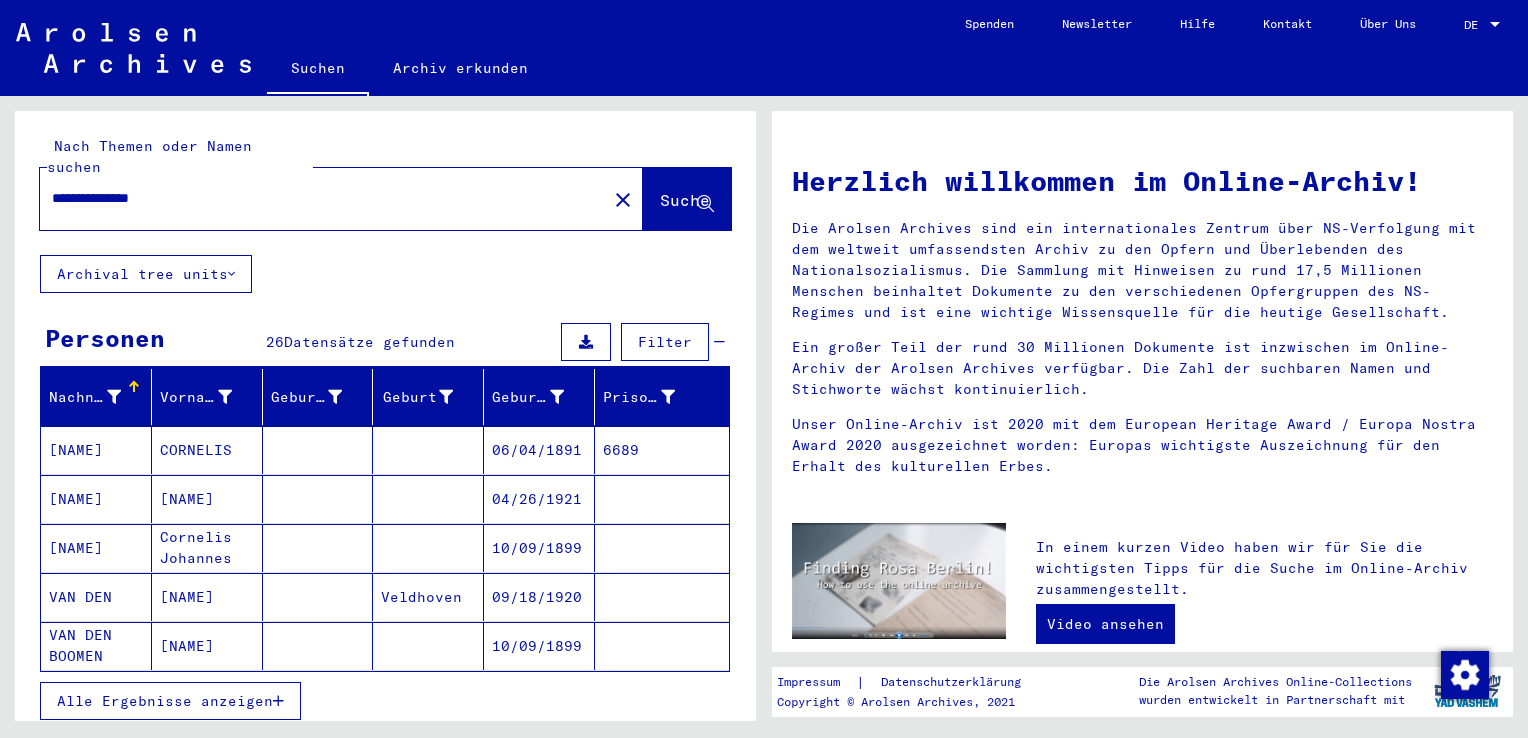 click on "Personen 26  Datensätze gefunden  Filter" at bounding box center (385, 343) 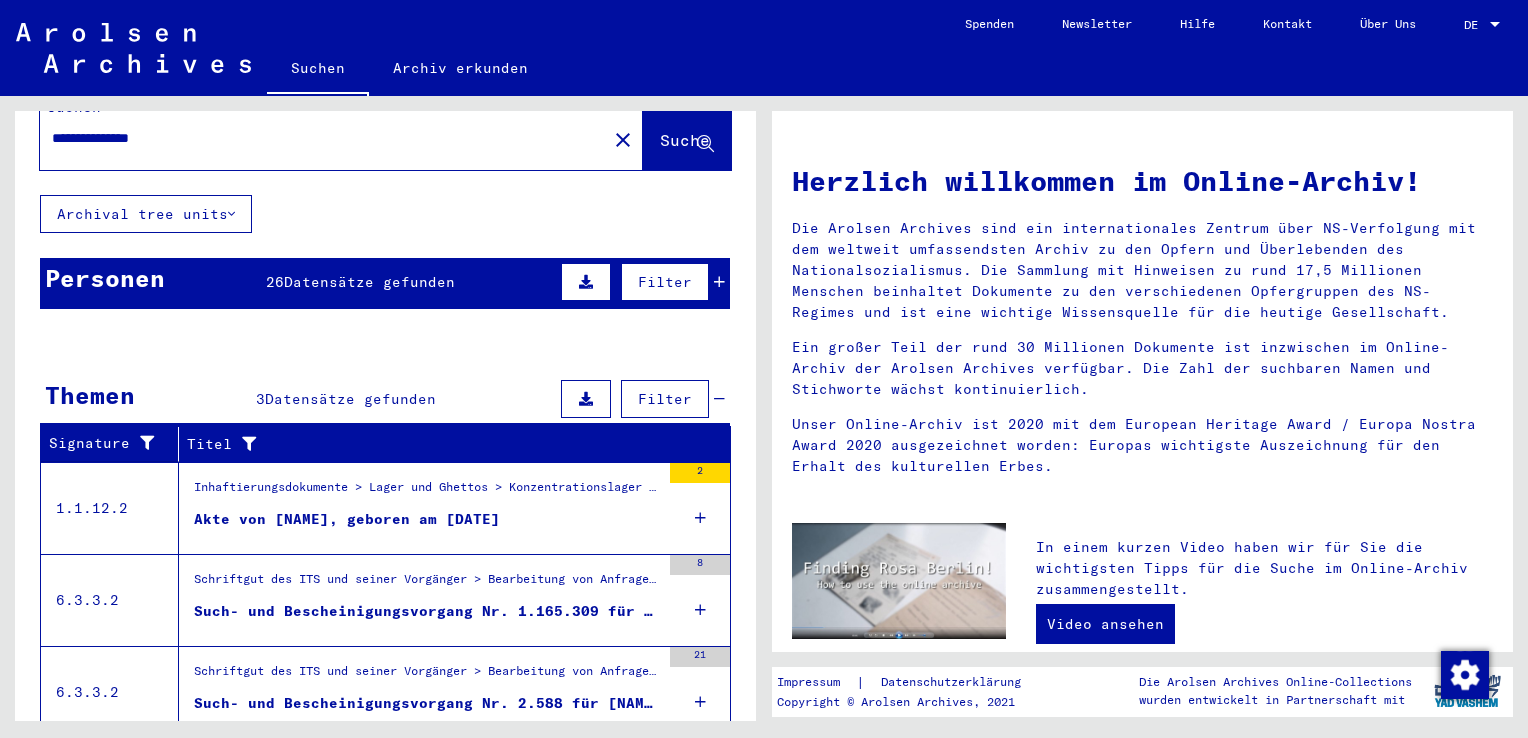 scroll, scrollTop: 111, scrollLeft: 0, axis: vertical 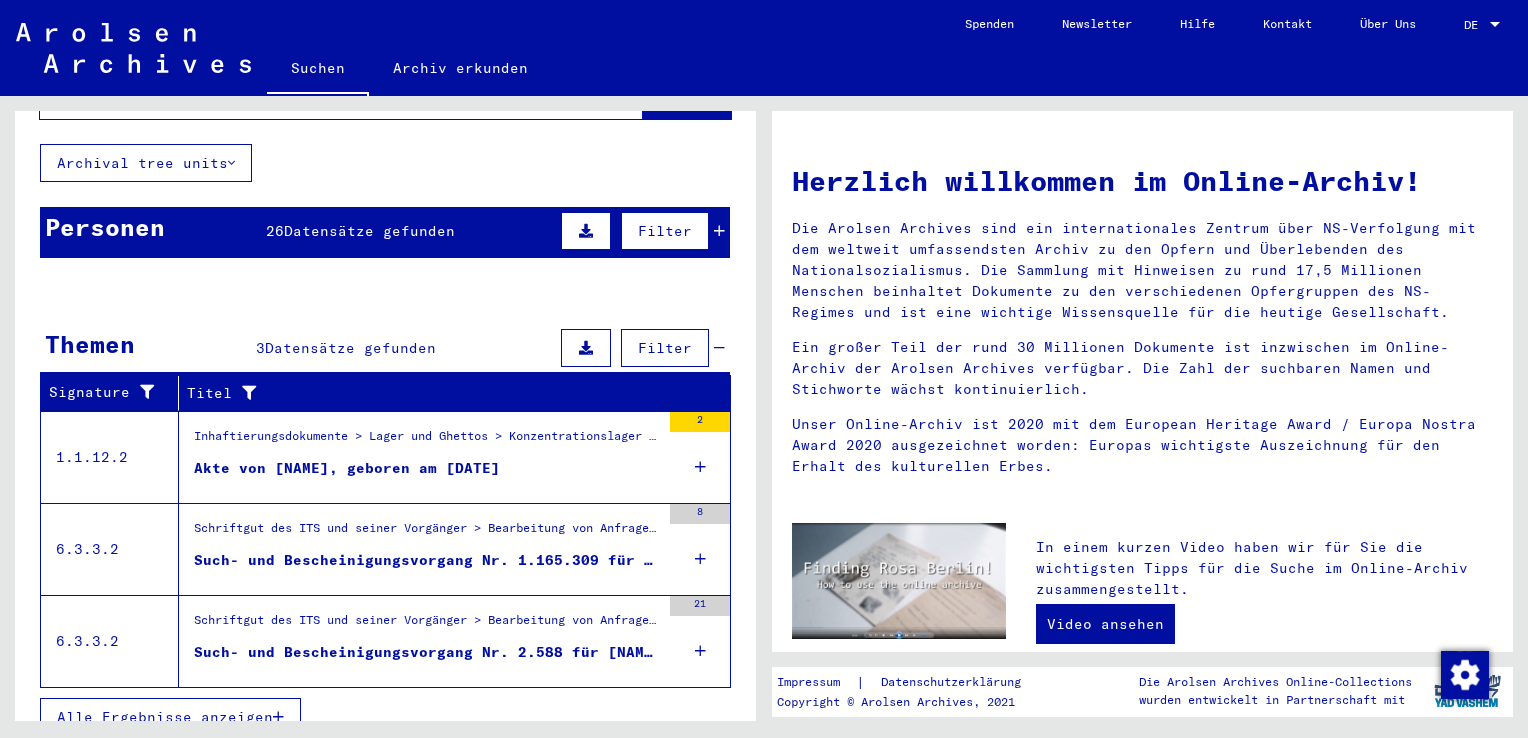 drag, startPoint x: 234, startPoint y: 303, endPoint x: 261, endPoint y: 230, distance: 77.83315 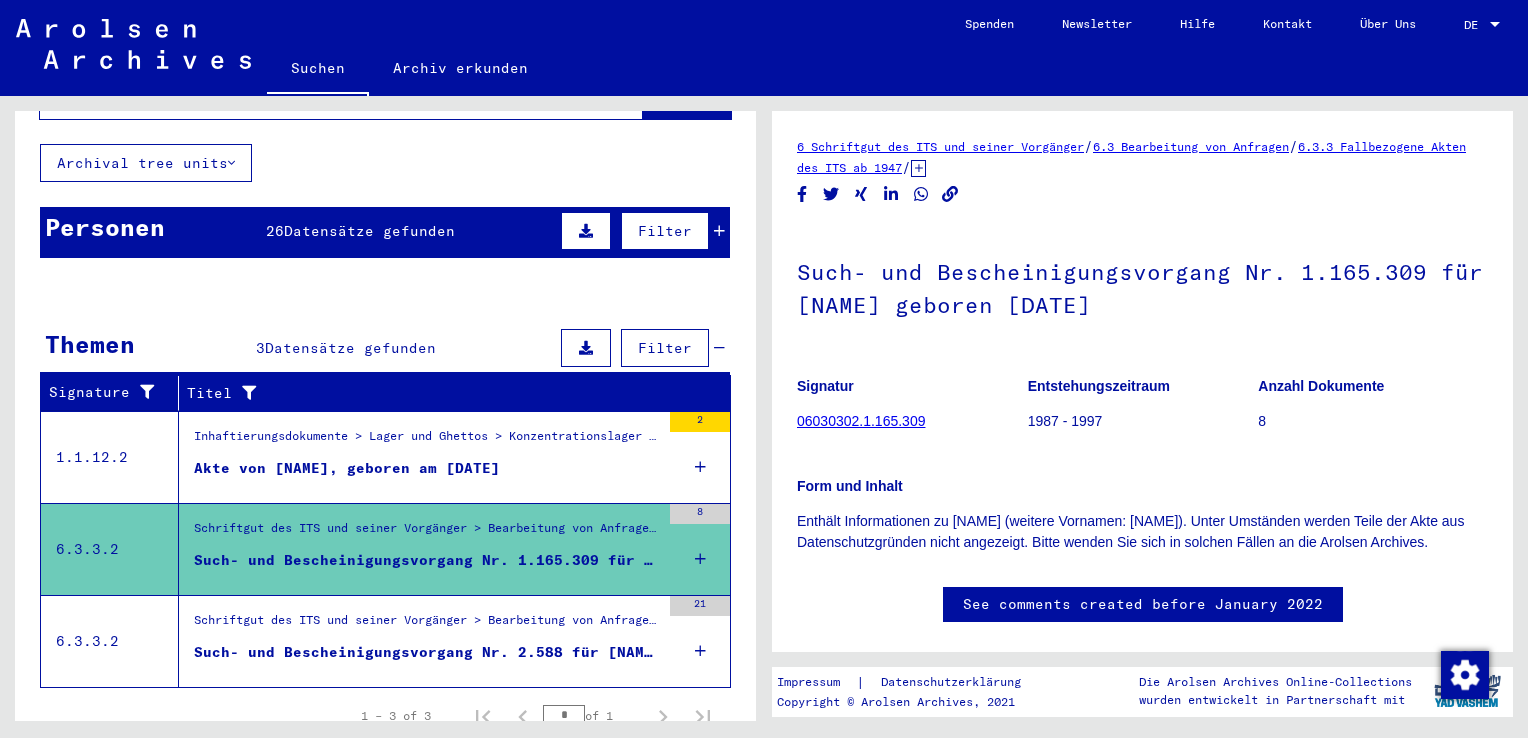 scroll, scrollTop: 0, scrollLeft: 0, axis: both 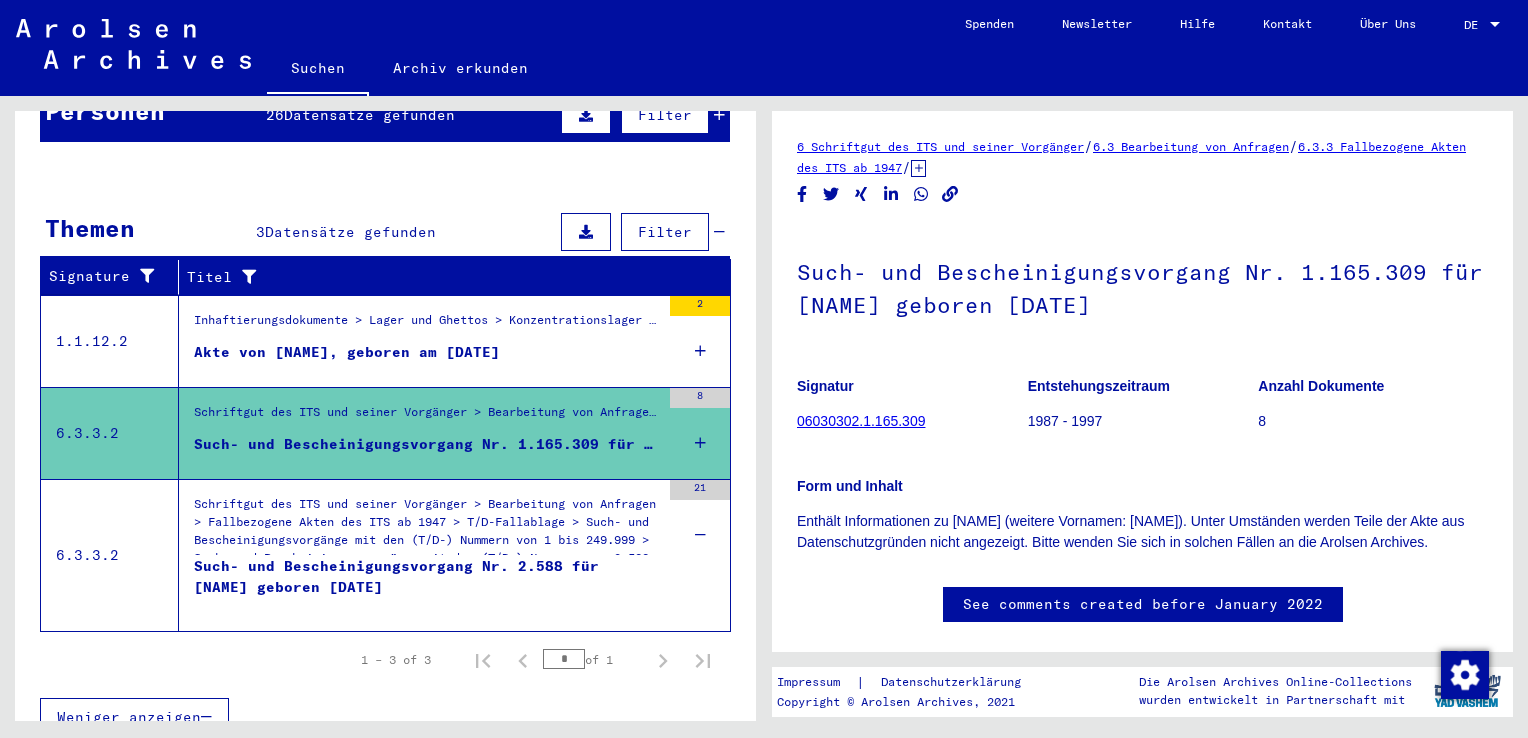 click at bounding box center (700, 535) 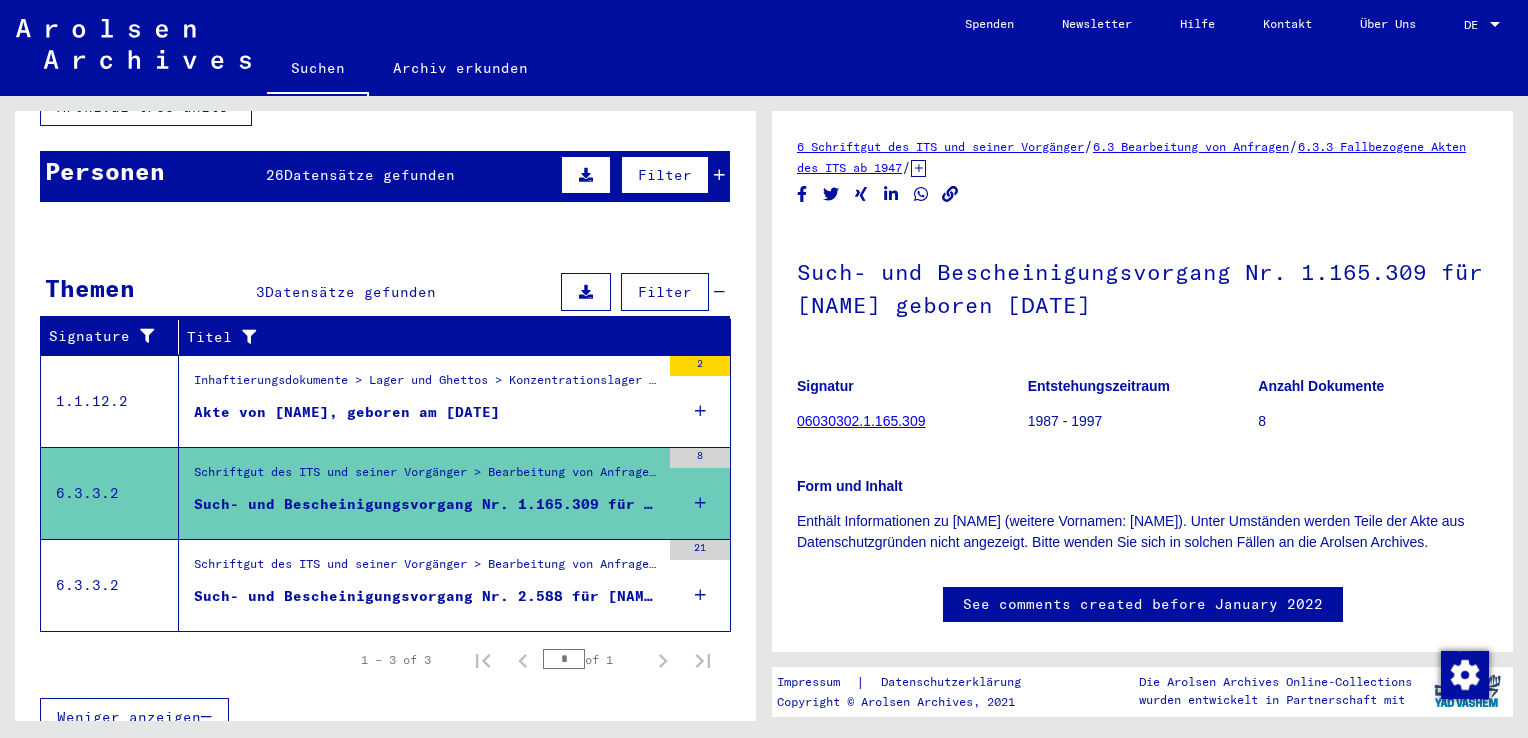 click at bounding box center [662, 433] 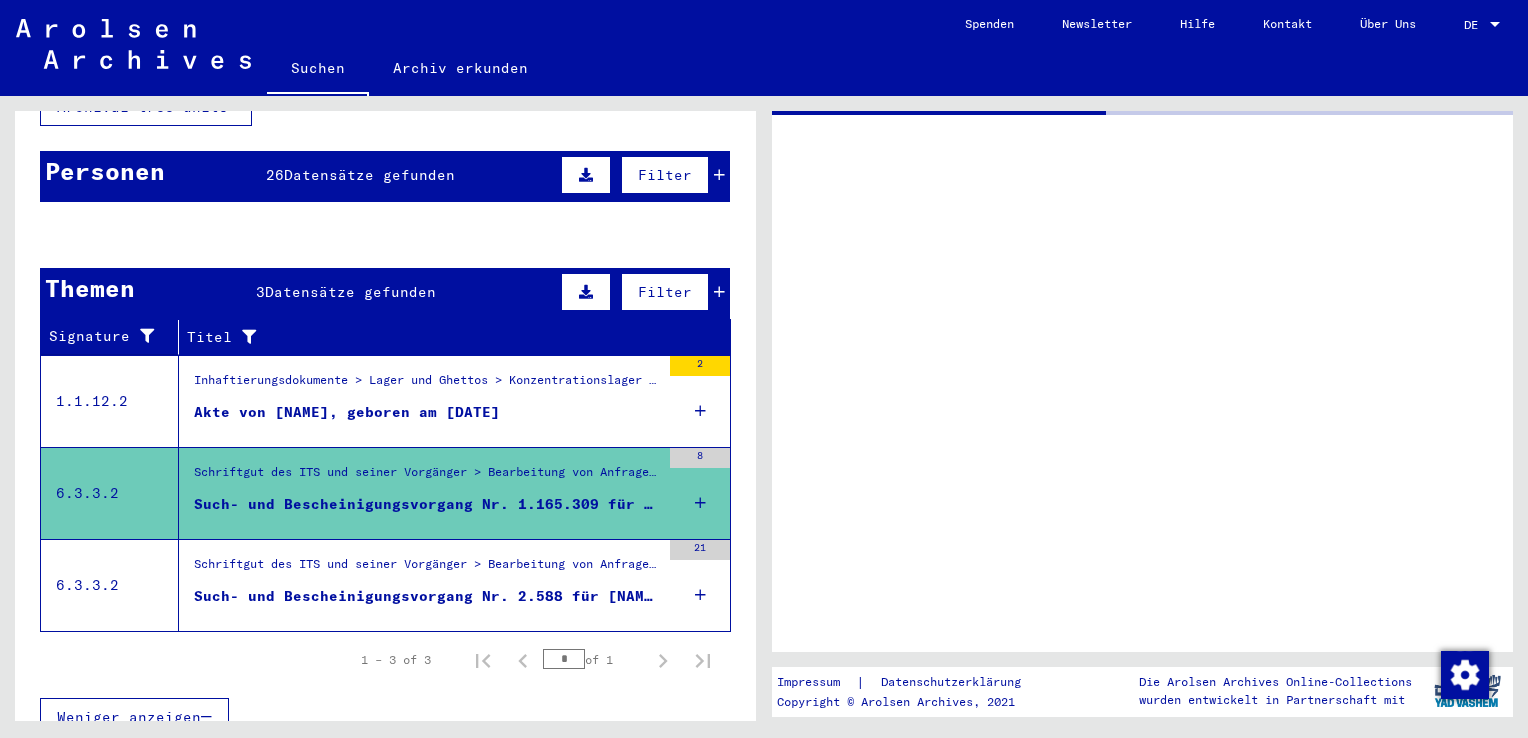 scroll, scrollTop: 227, scrollLeft: 0, axis: vertical 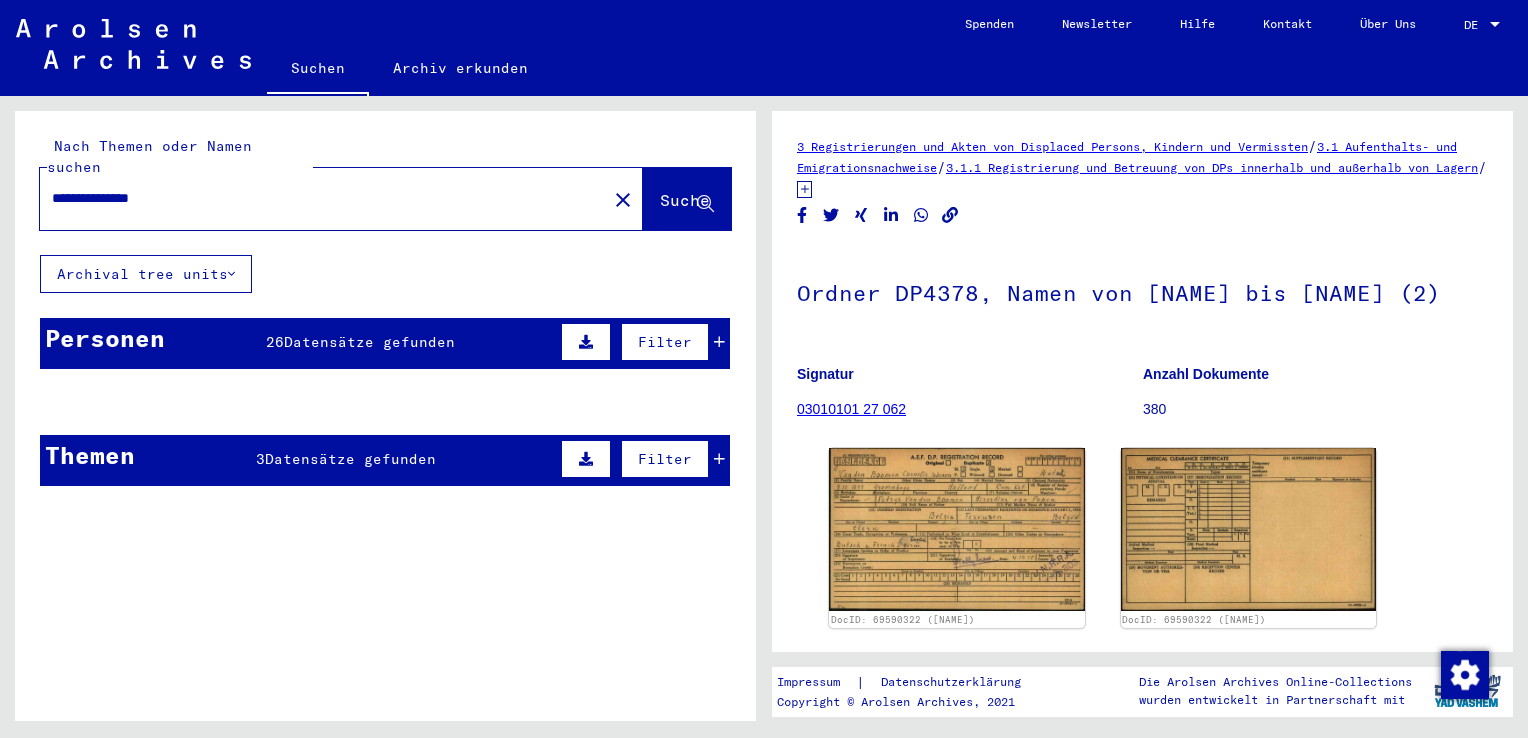 click on "Suche" 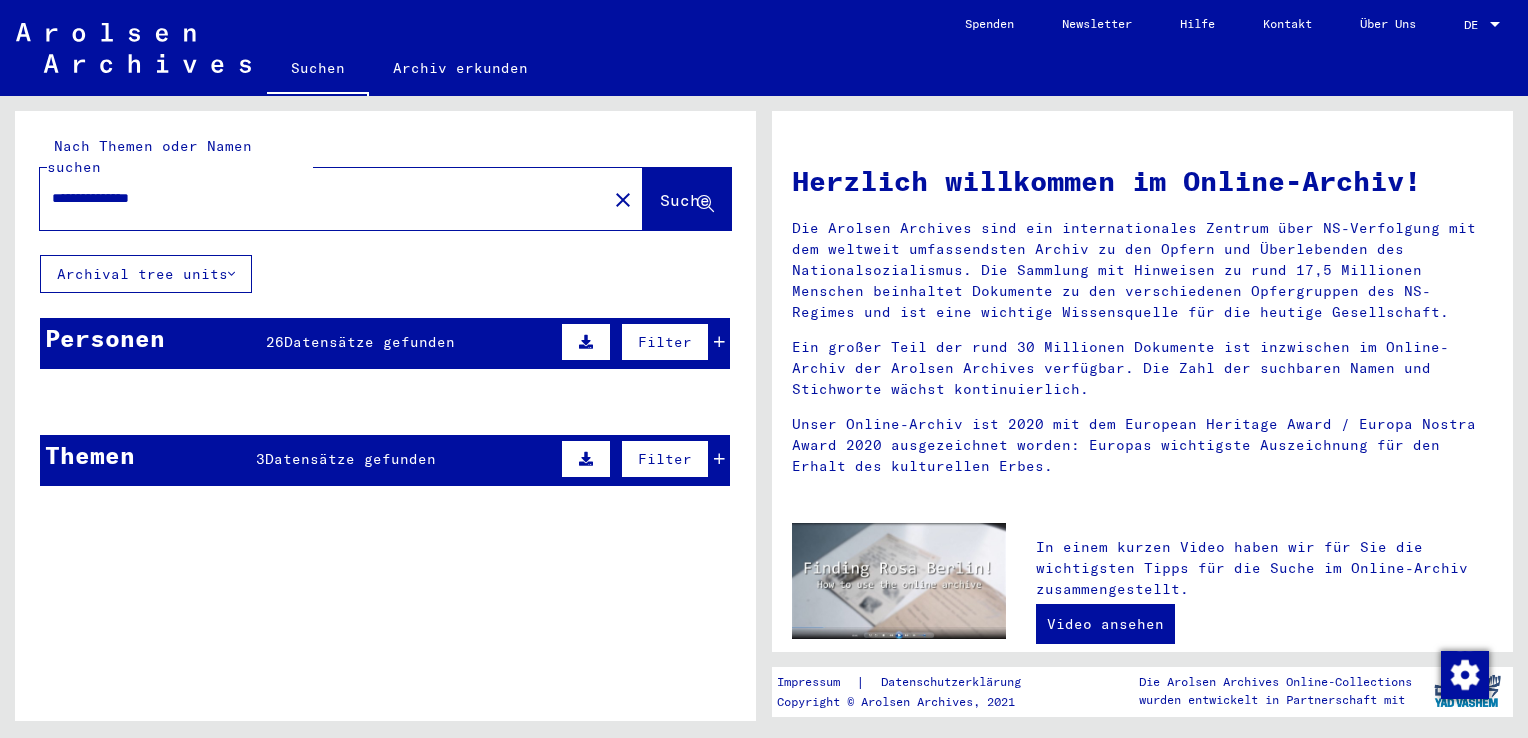click on "Datensätze gefunden" at bounding box center [369, 342] 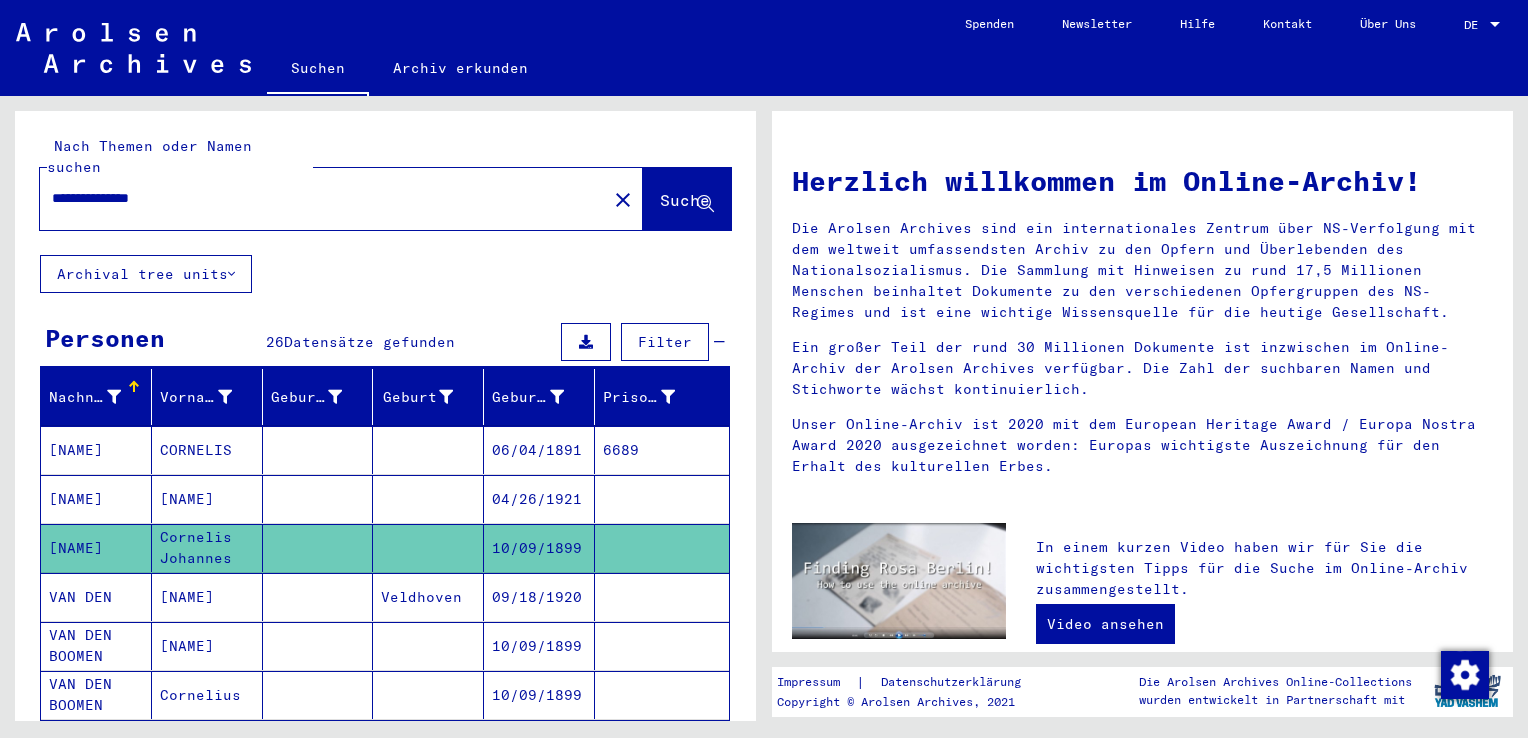 click on "[NAME]" at bounding box center (207, 646) 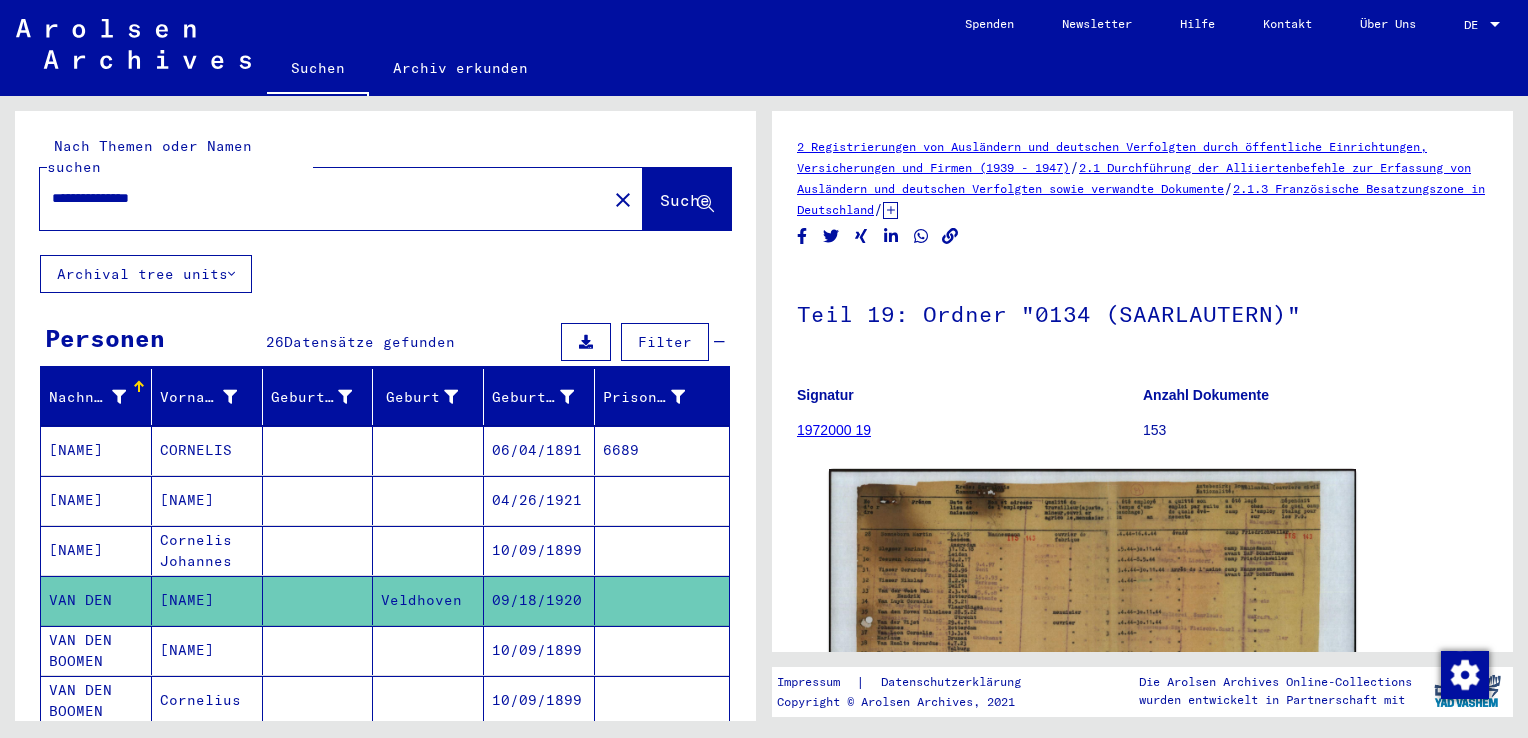 scroll, scrollTop: 0, scrollLeft: 0, axis: both 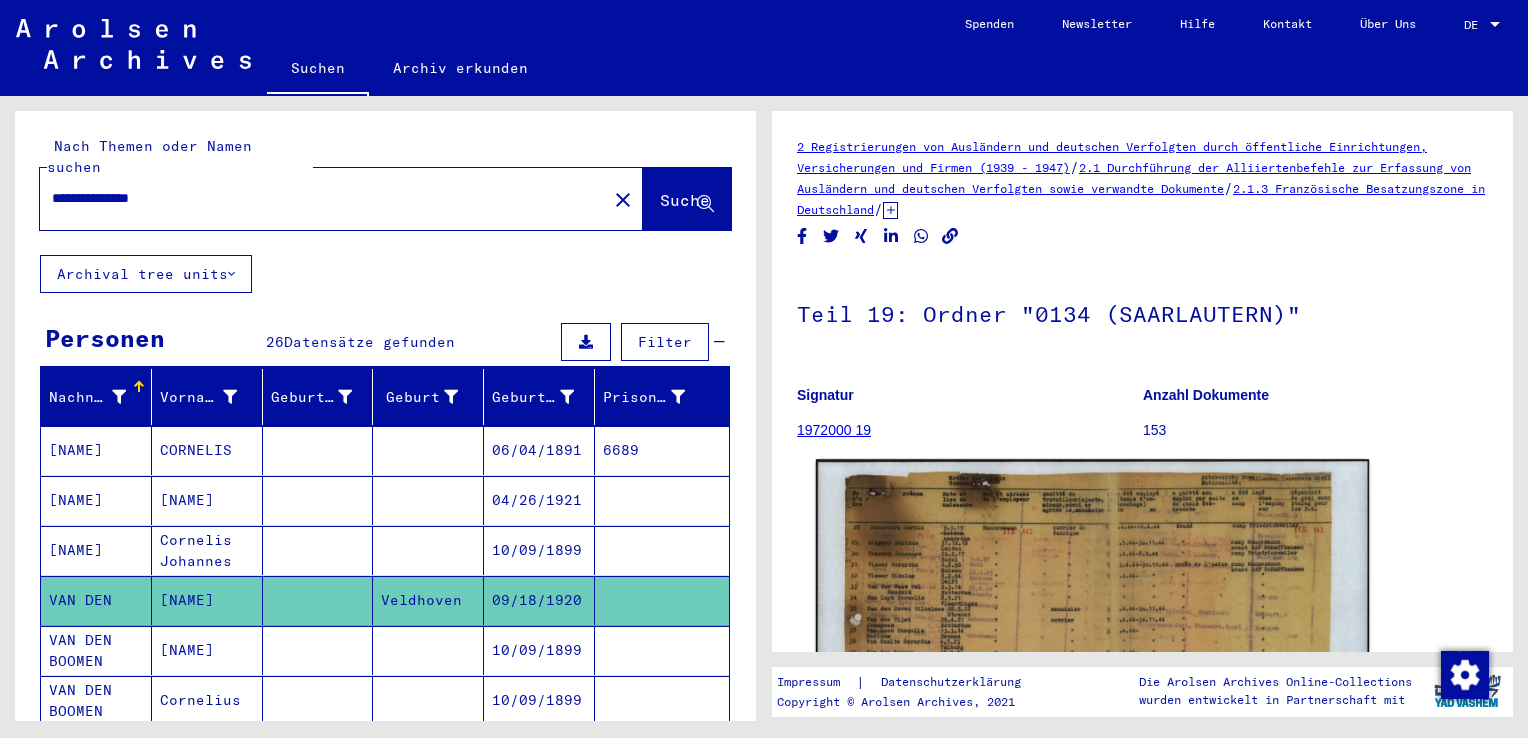 click 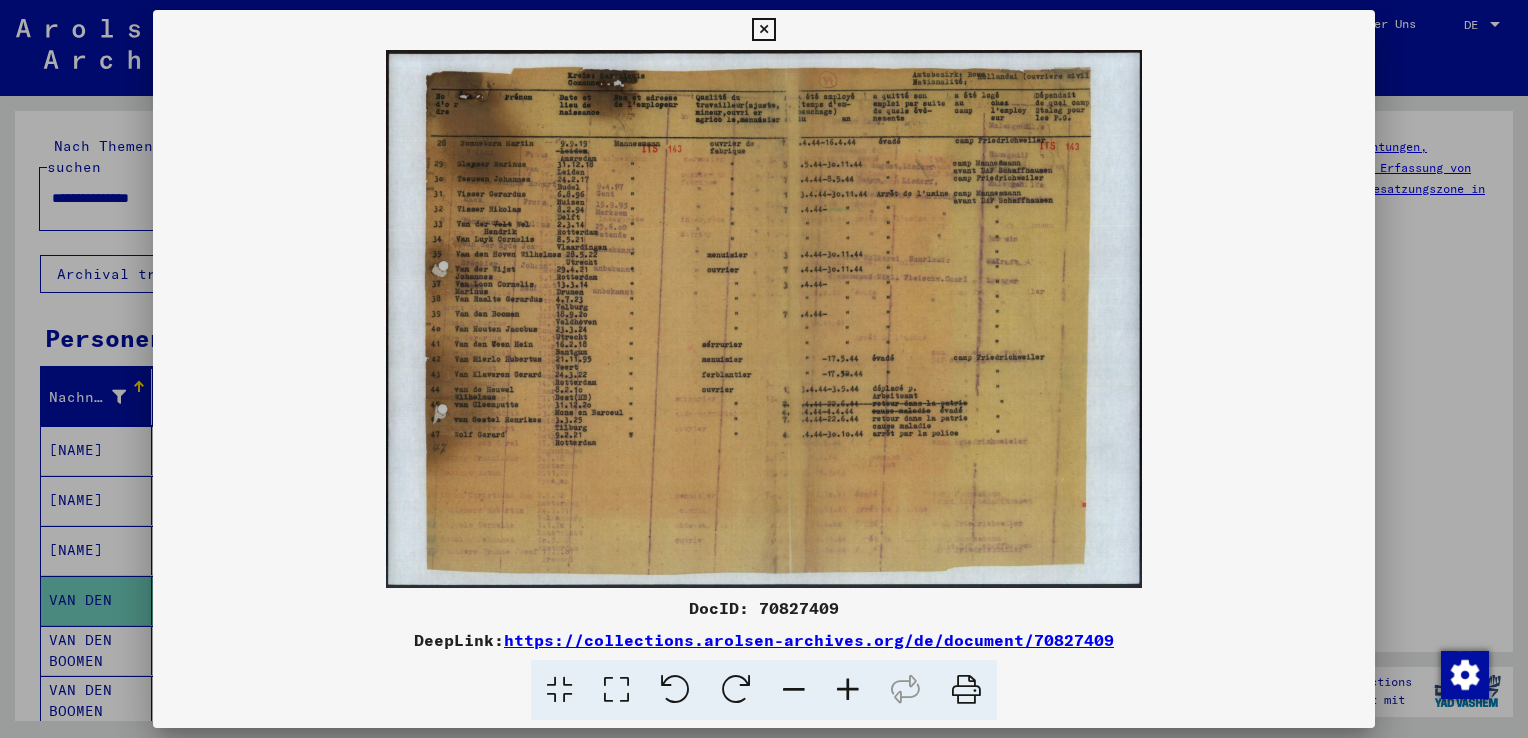 click at bounding box center (763, 30) 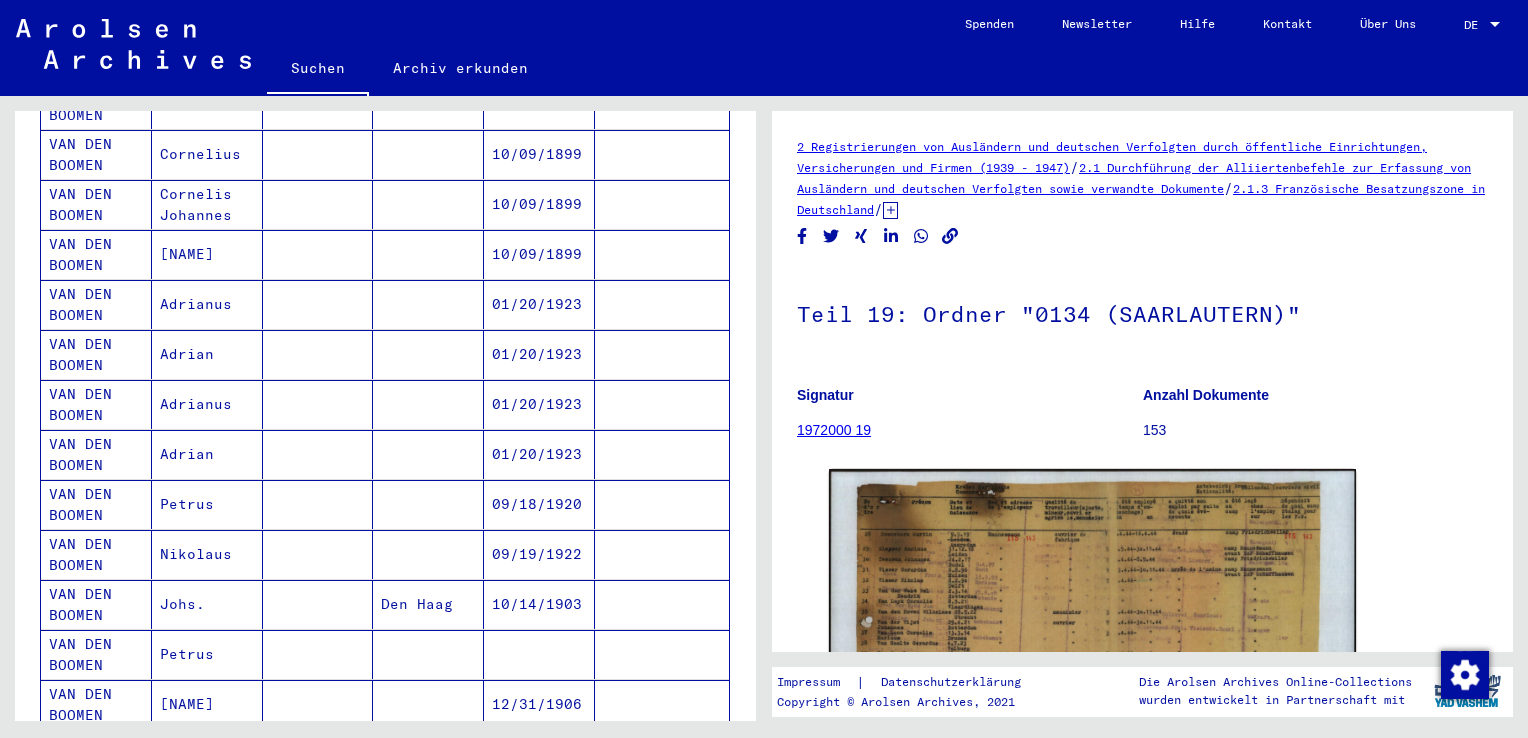 scroll, scrollTop: 500, scrollLeft: 0, axis: vertical 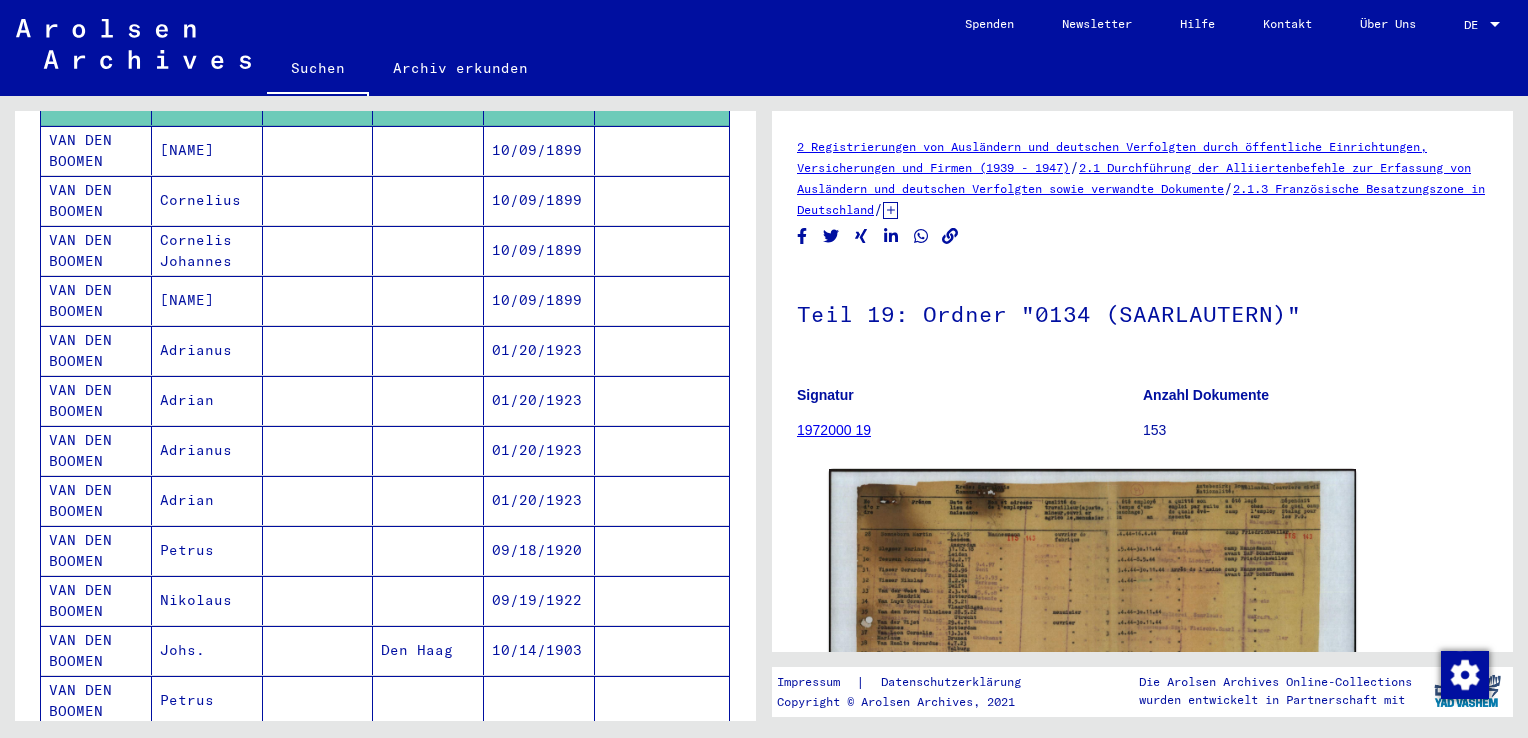 click on "Petrus" at bounding box center (207, 600) 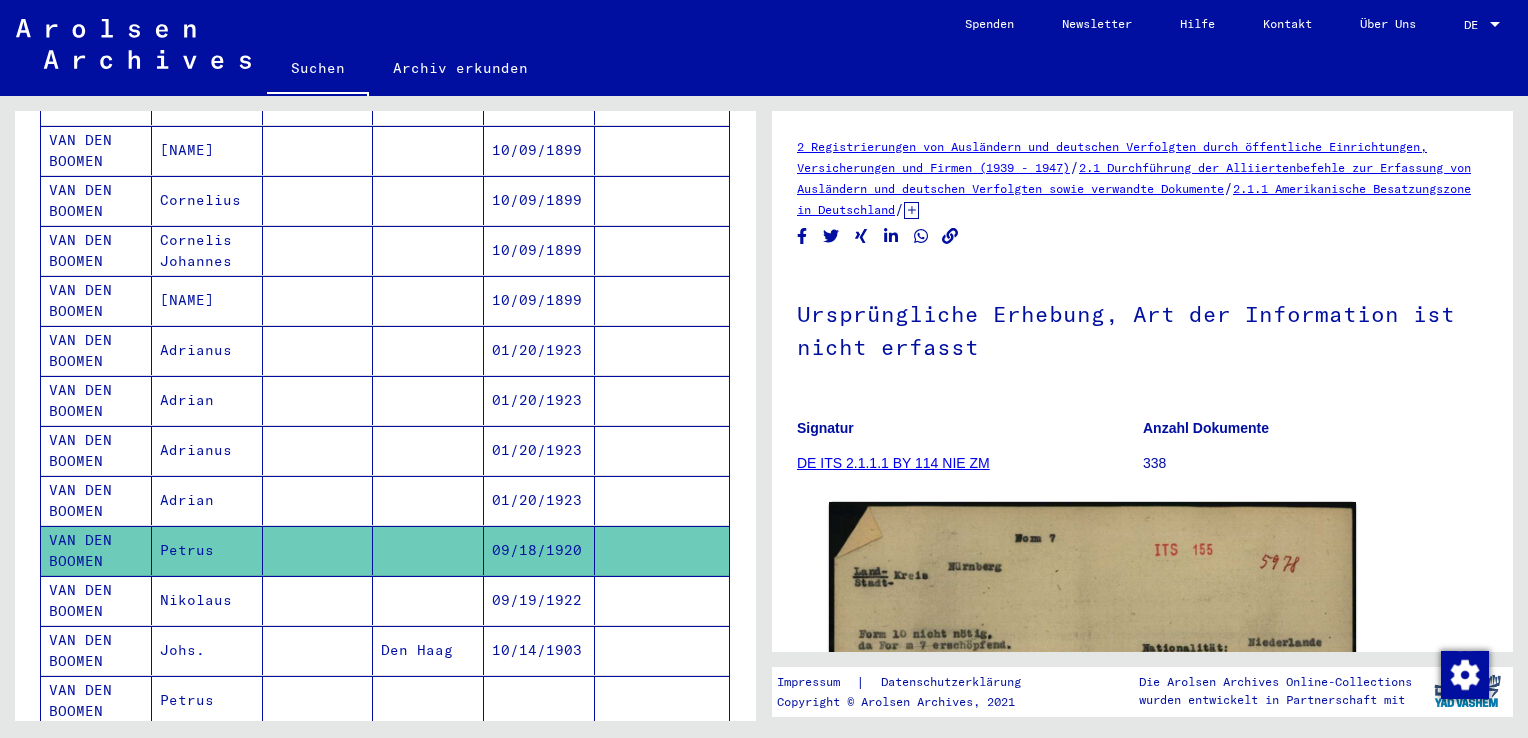 scroll, scrollTop: 0, scrollLeft: 0, axis: both 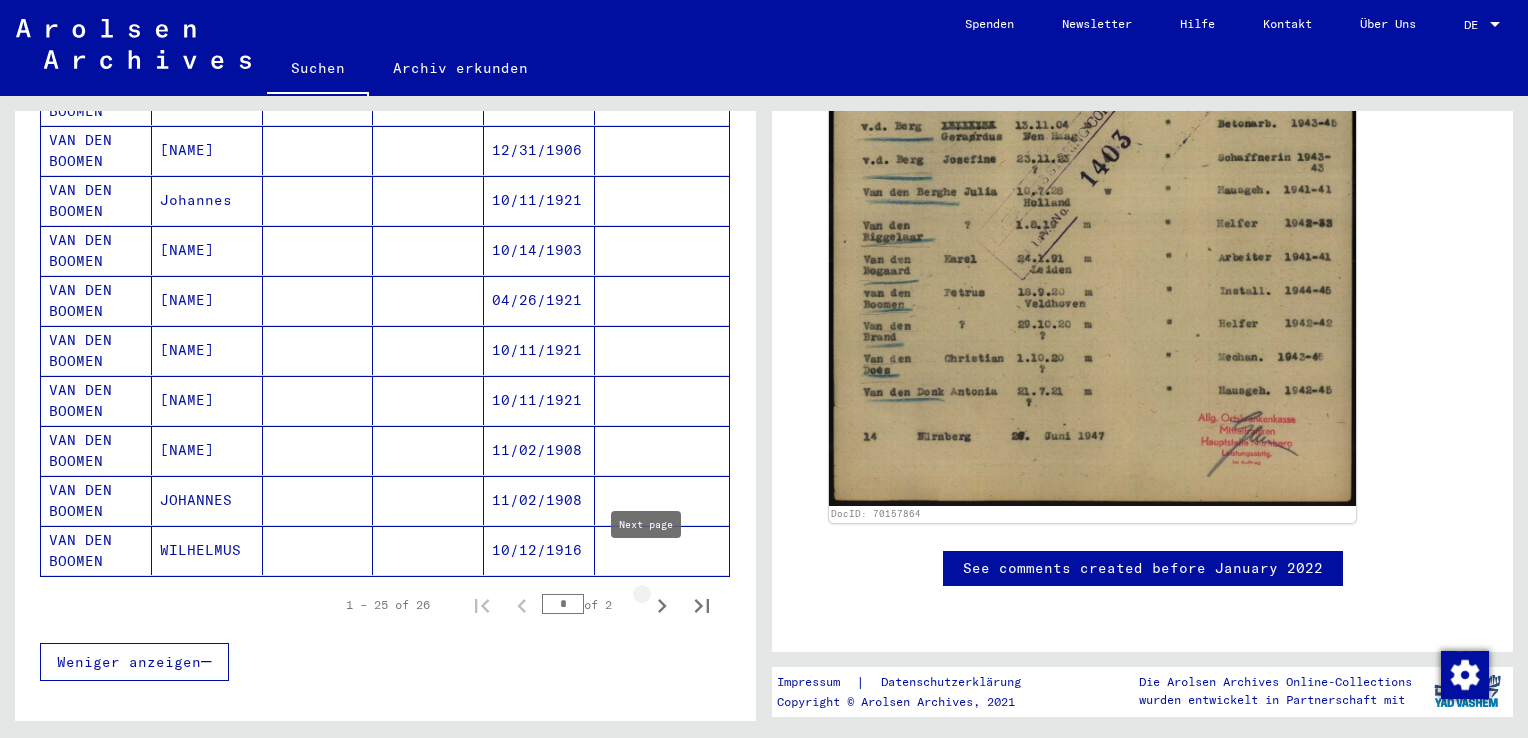 click 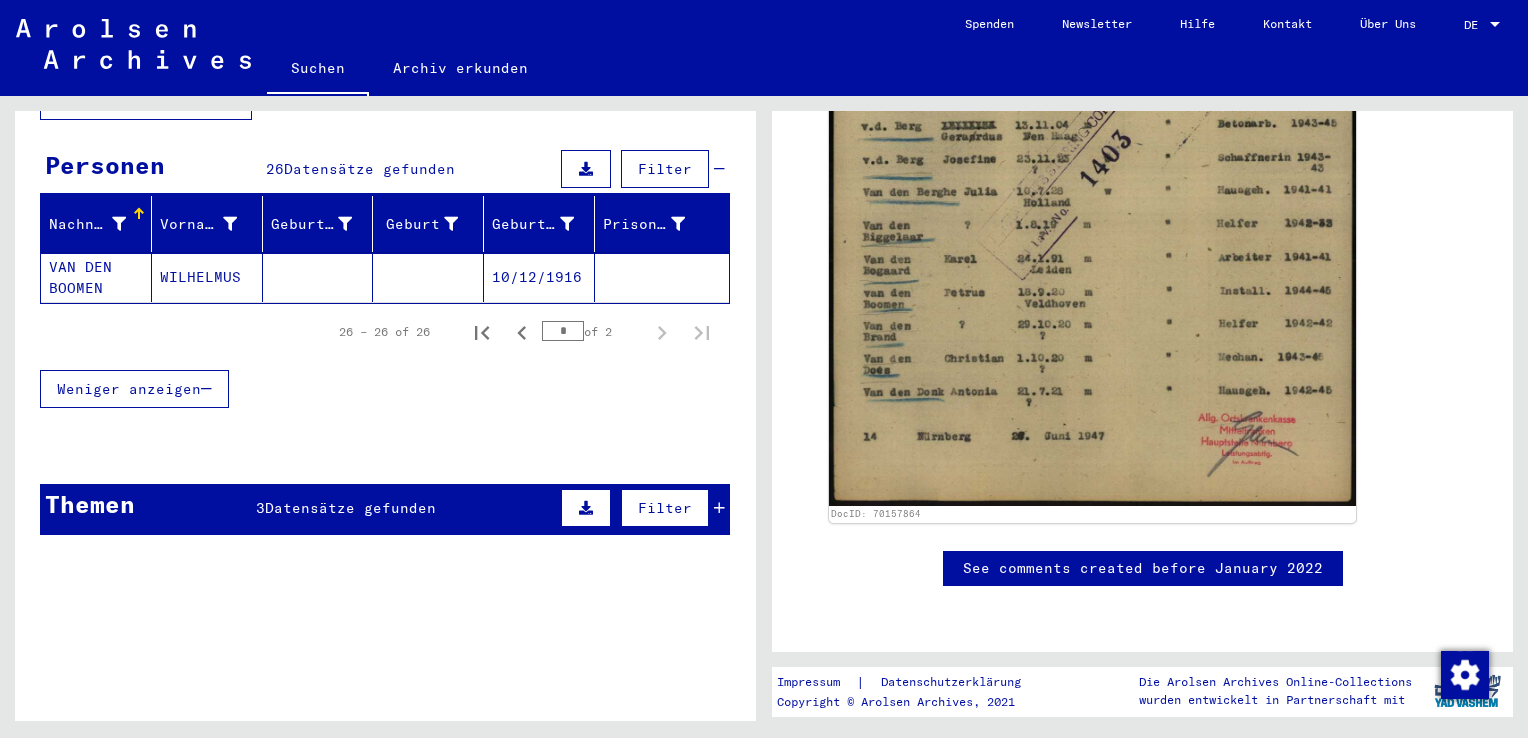 scroll, scrollTop: 0, scrollLeft: 0, axis: both 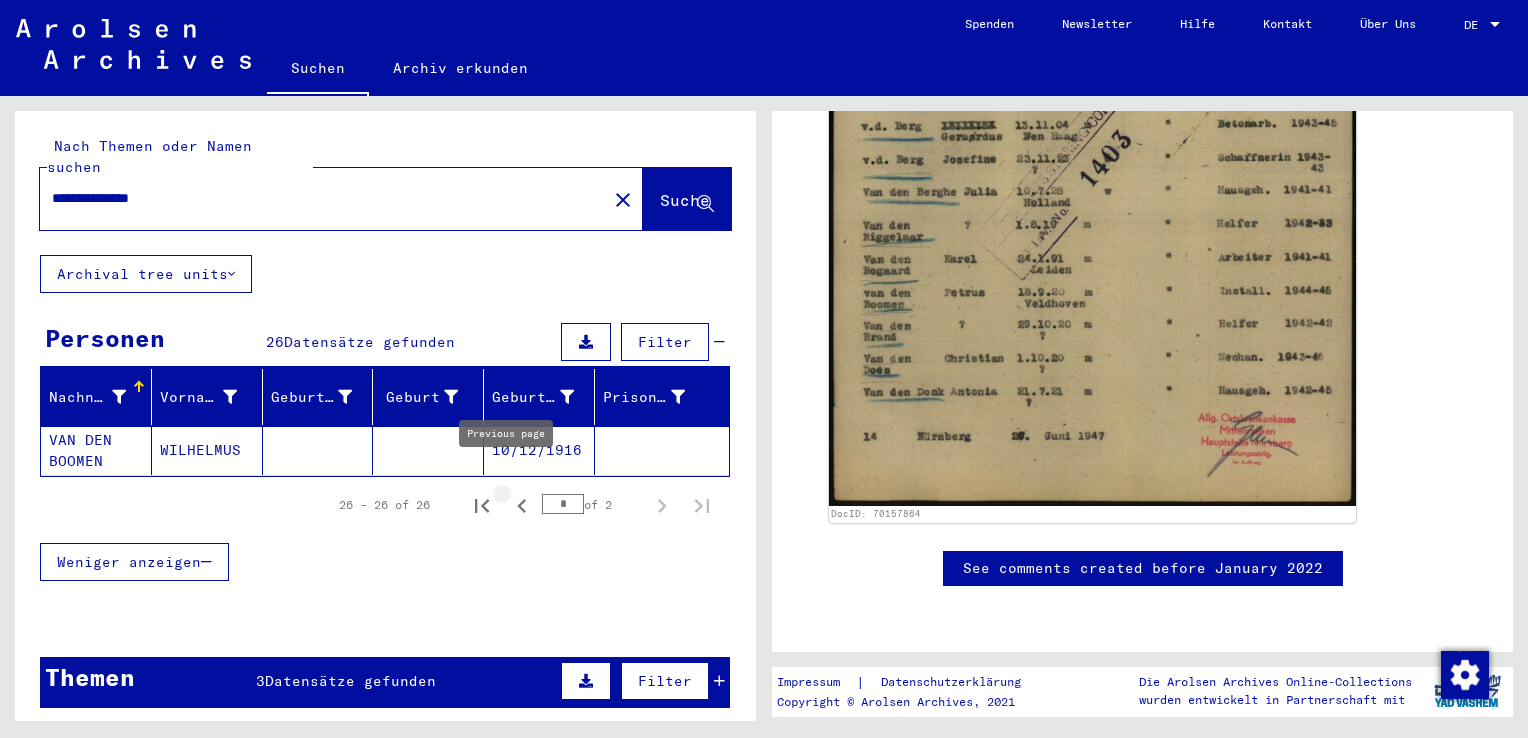 click 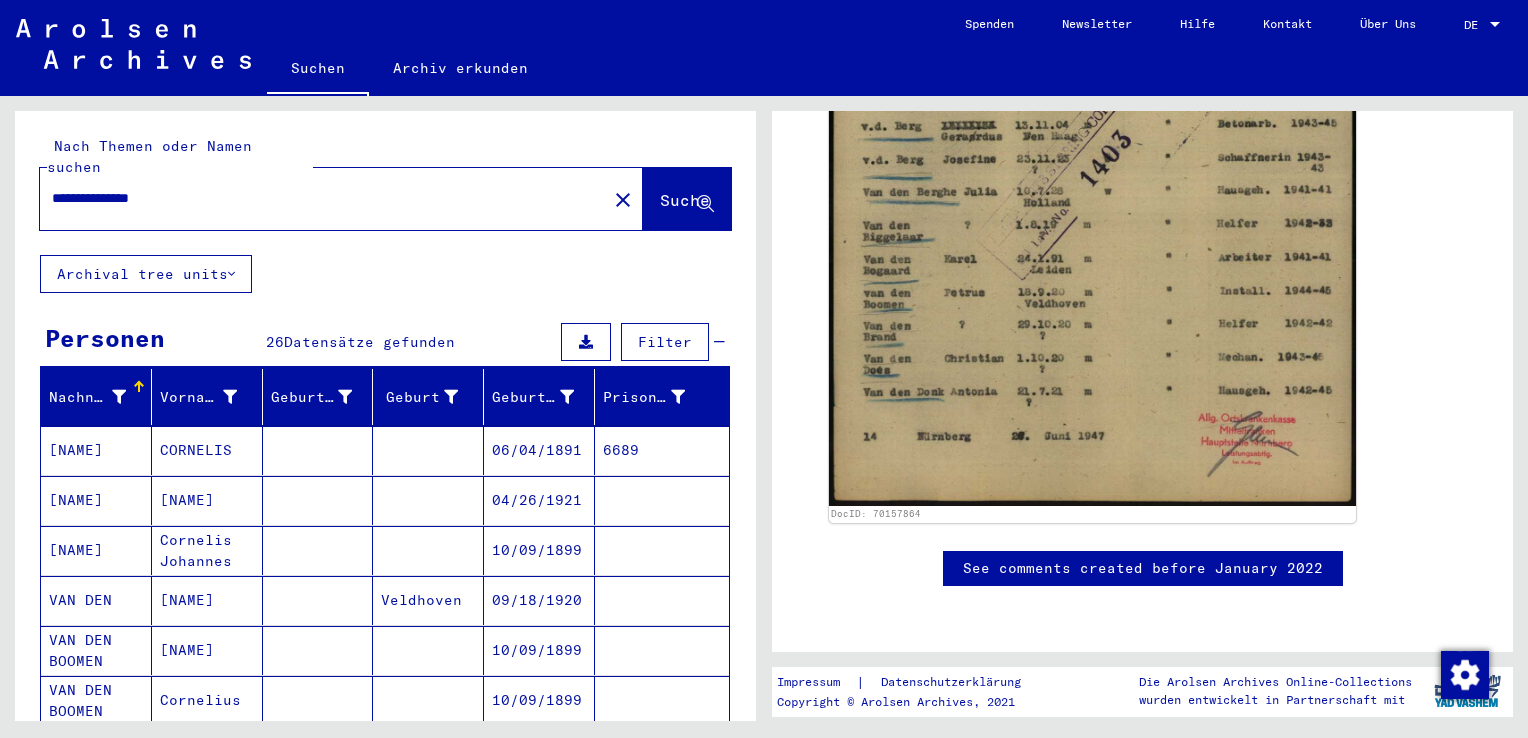 click on "[NAME]" at bounding box center (207, 650) 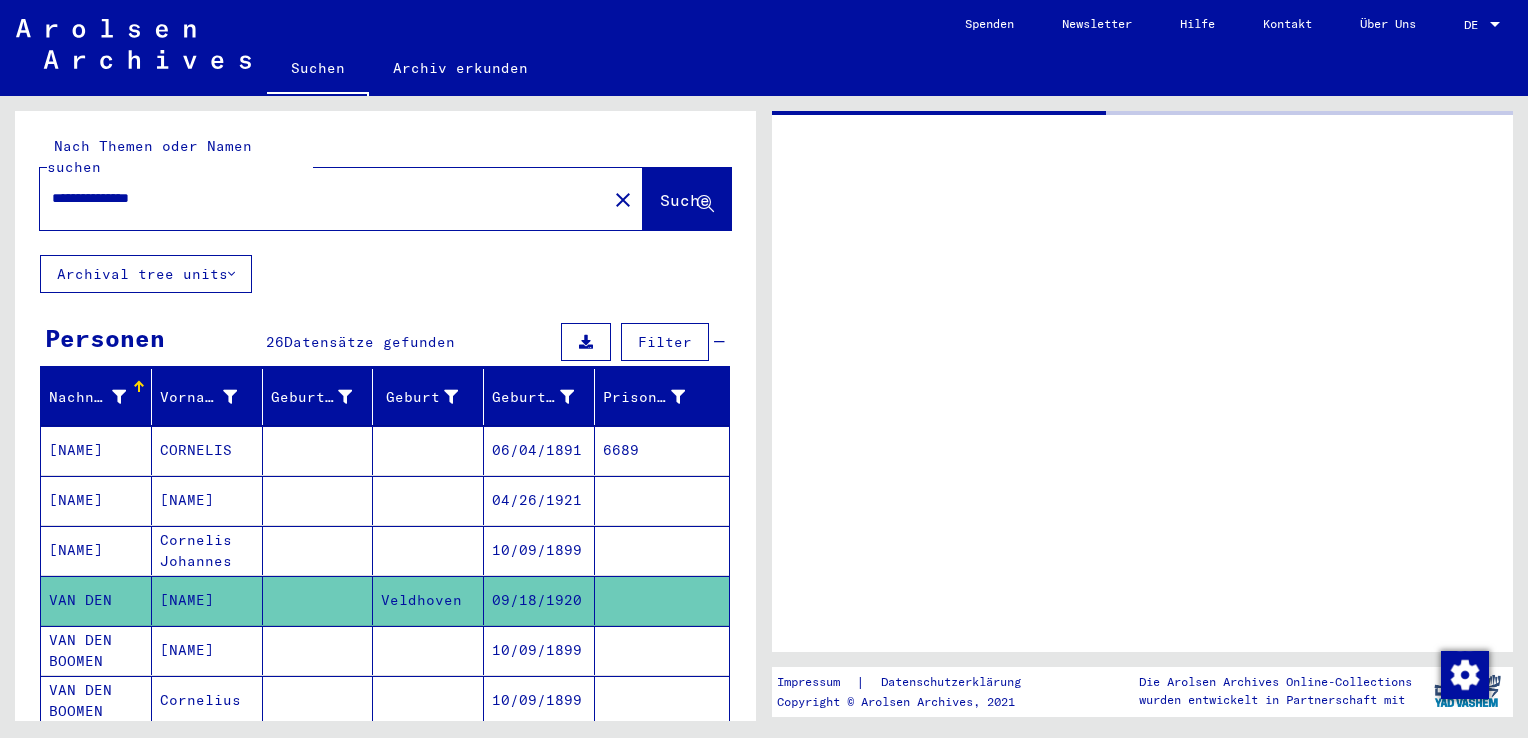 scroll, scrollTop: 0, scrollLeft: 0, axis: both 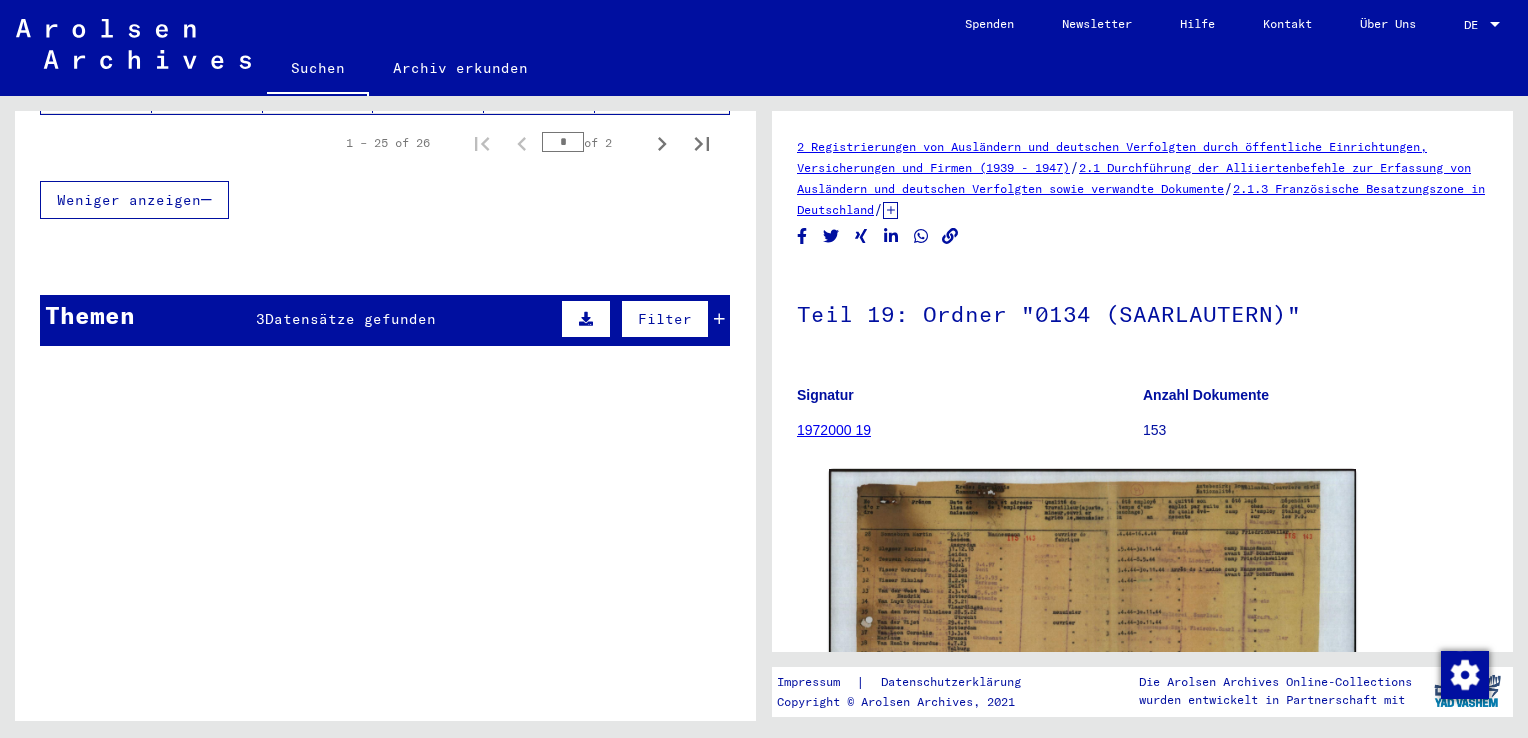 click on "Datensätze gefunden" at bounding box center (350, 319) 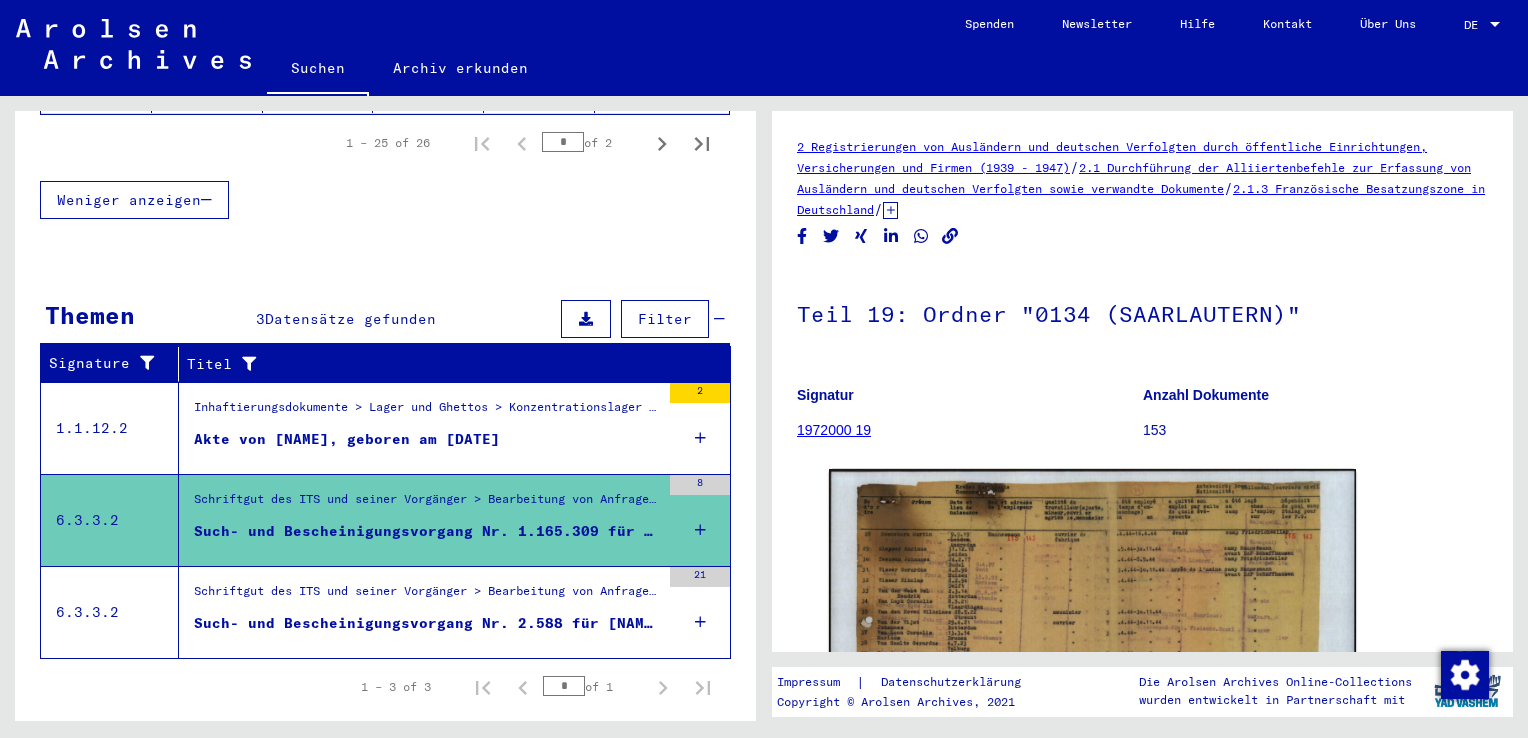 click on "21" at bounding box center (700, 577) 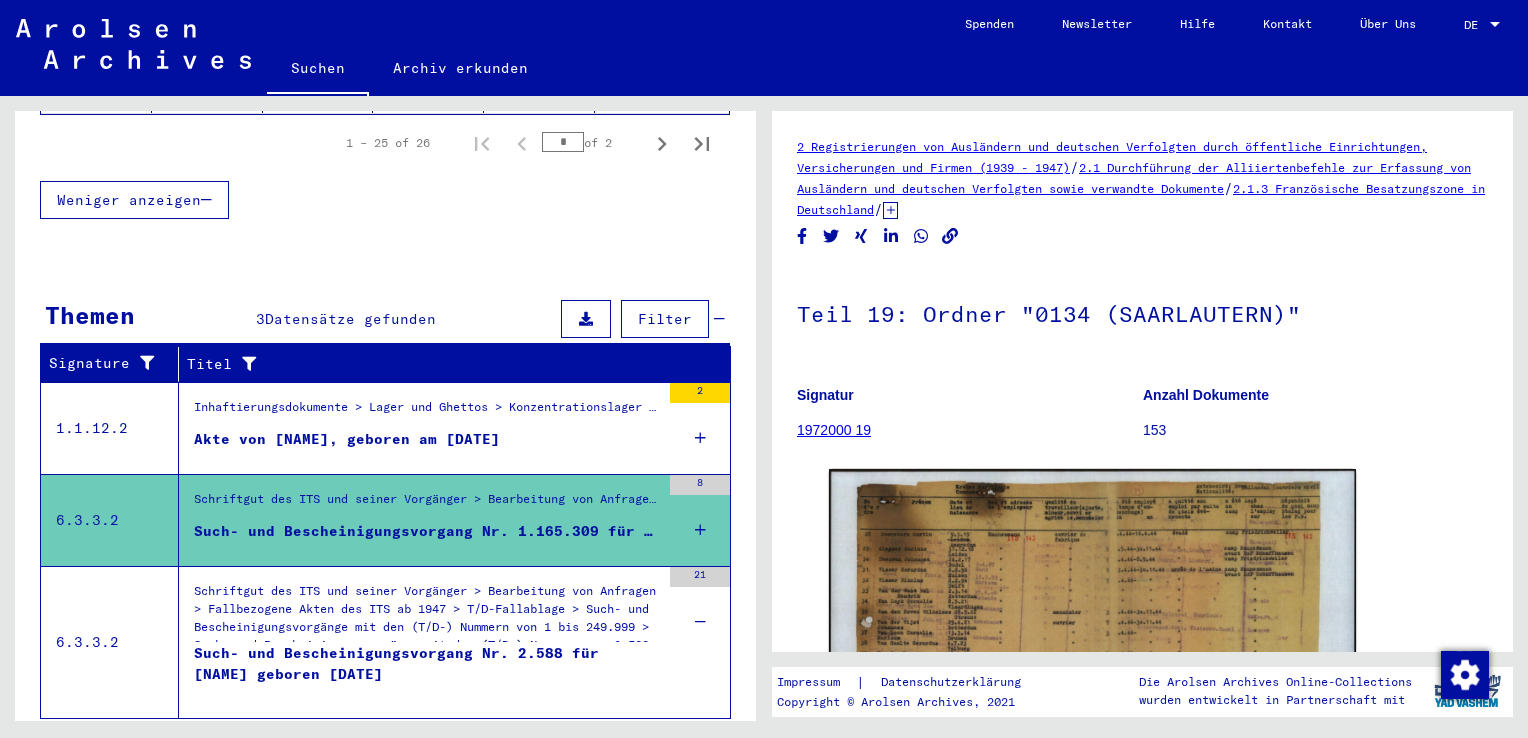 click on "6.3.3.2" at bounding box center [110, 642] 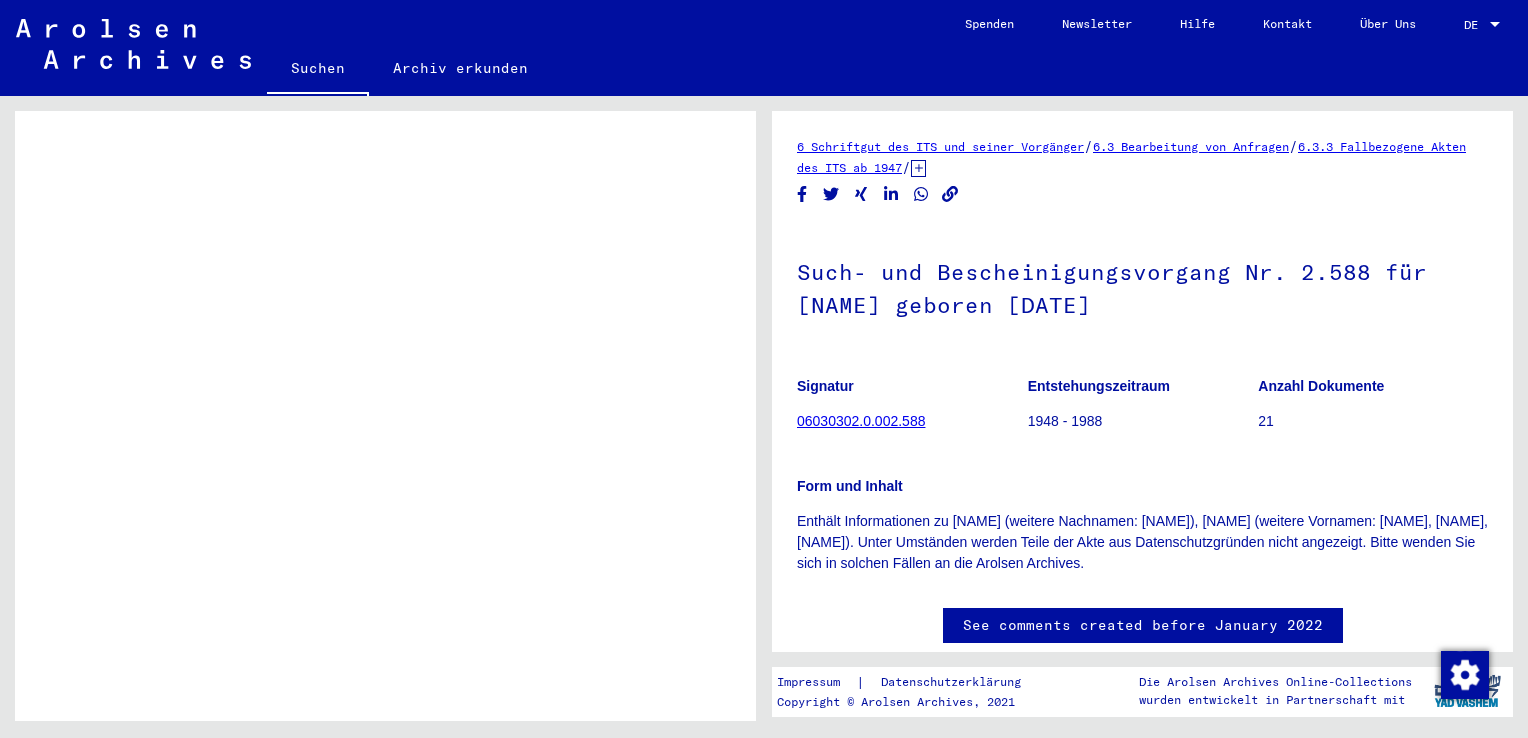 scroll, scrollTop: 0, scrollLeft: 0, axis: both 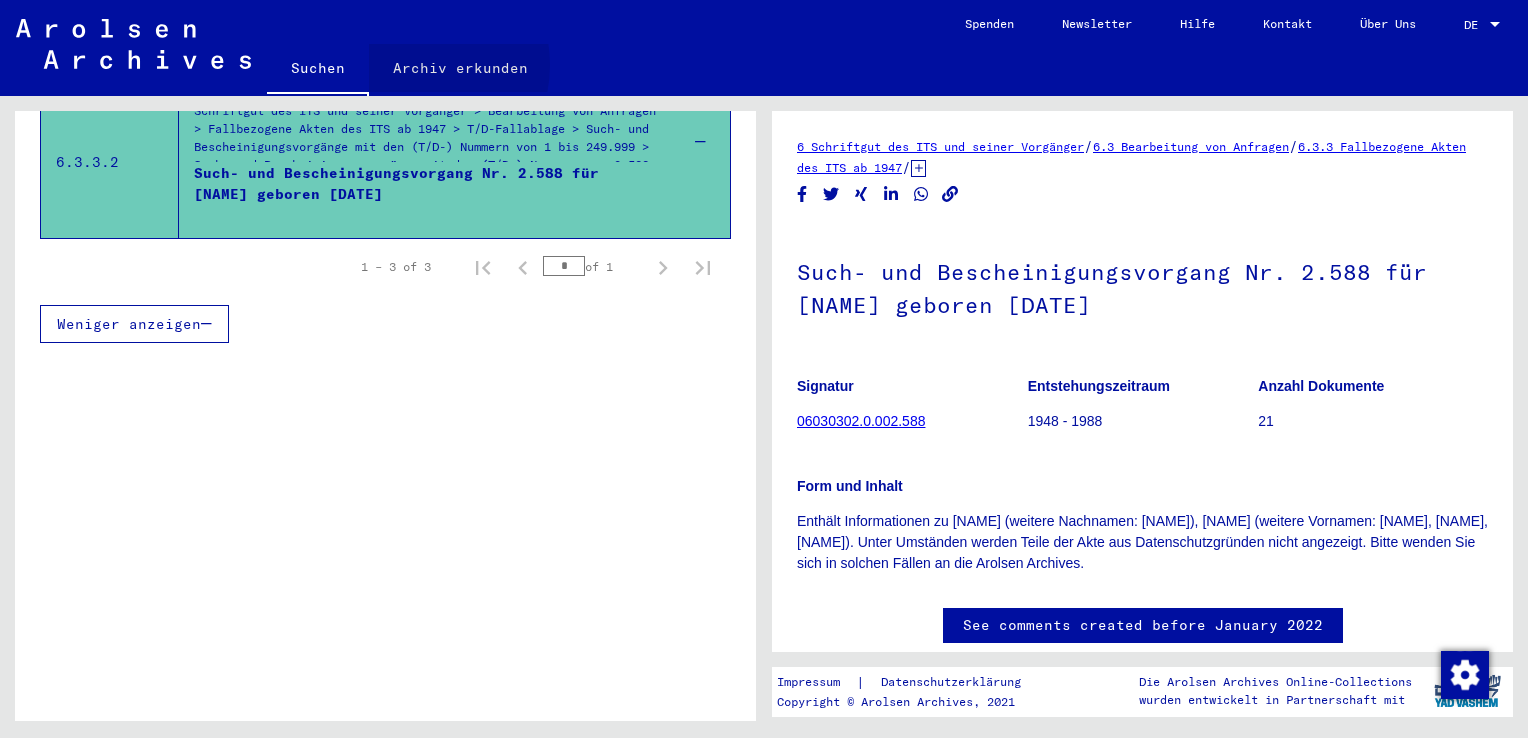 click on "Archiv erkunden" 